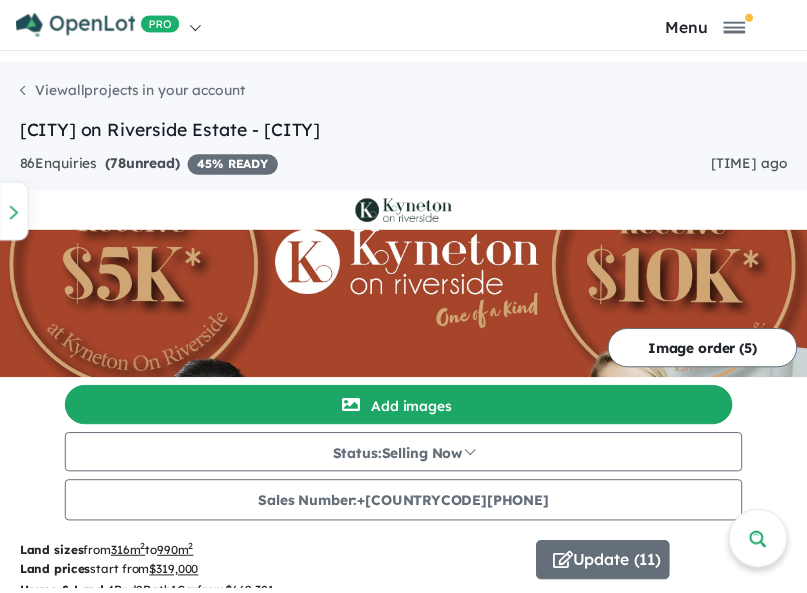 scroll, scrollTop: 0, scrollLeft: 0, axis: both 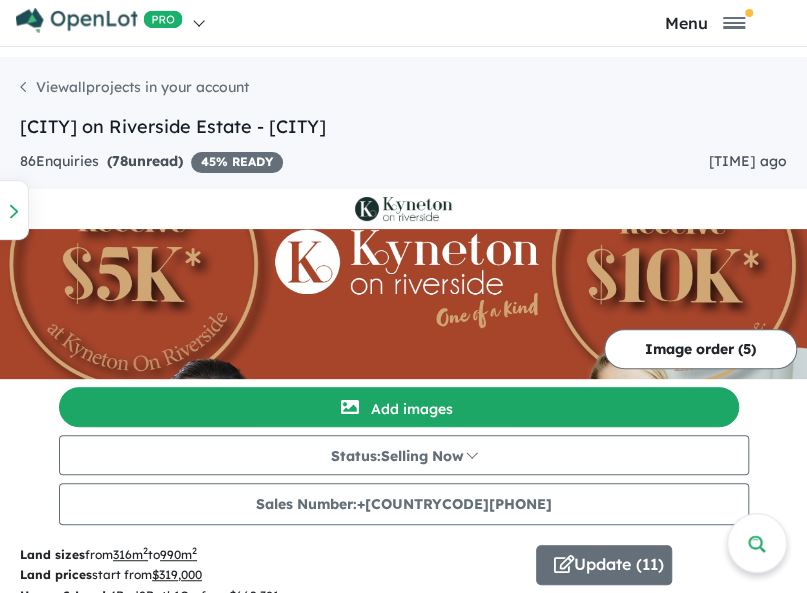 click on "86  Enquir ies ( 78  unread) 45 % READY" at bounding box center [151, 162] 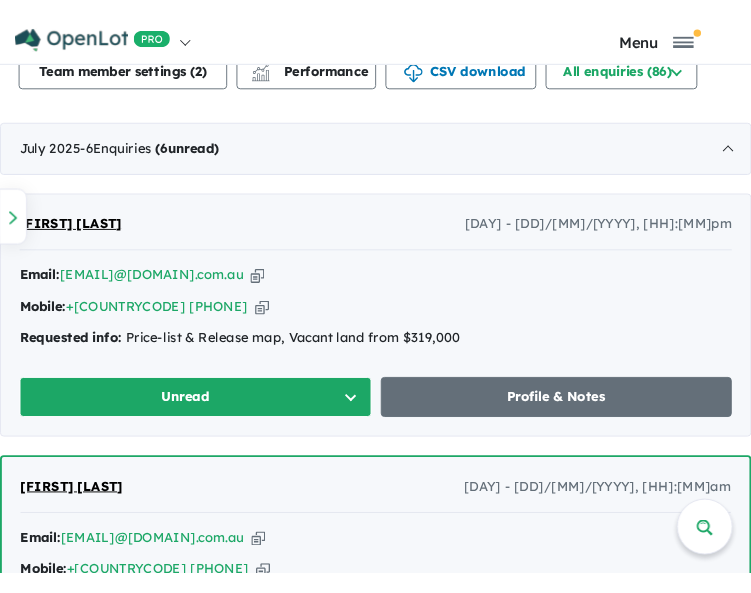 scroll, scrollTop: 1156, scrollLeft: 0, axis: vertical 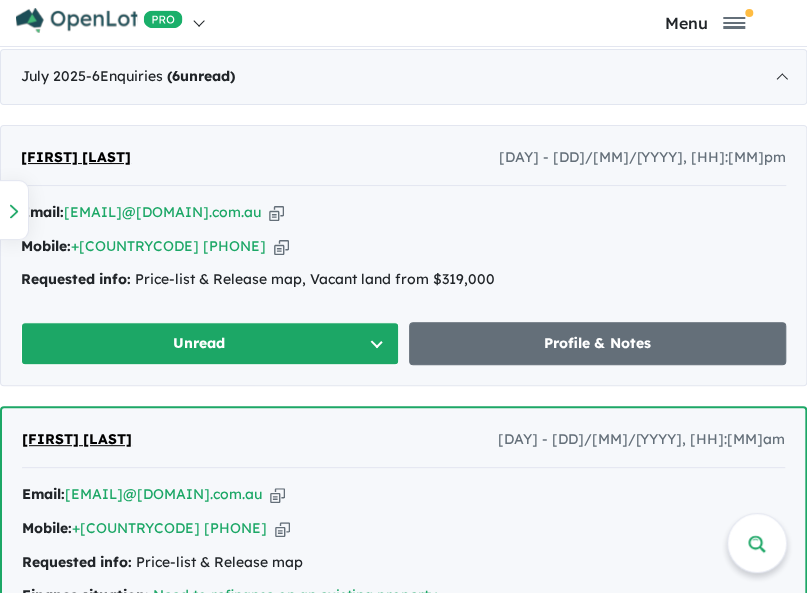 click at bounding box center [276, 212] 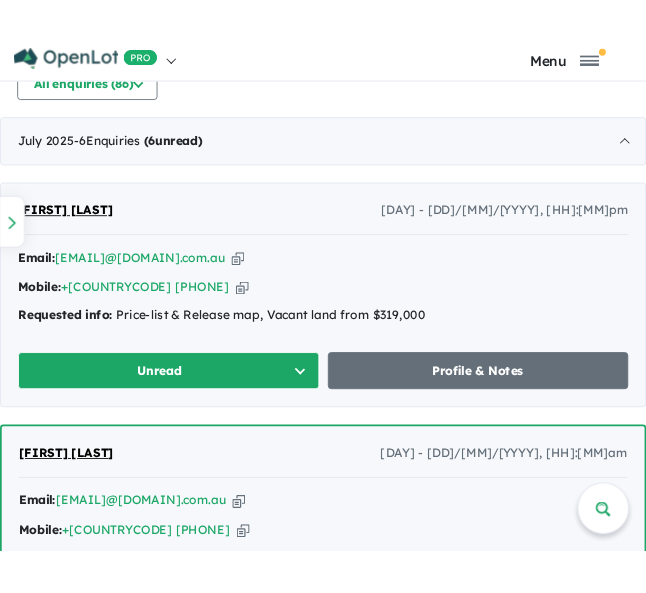 scroll, scrollTop: 1196, scrollLeft: 0, axis: vertical 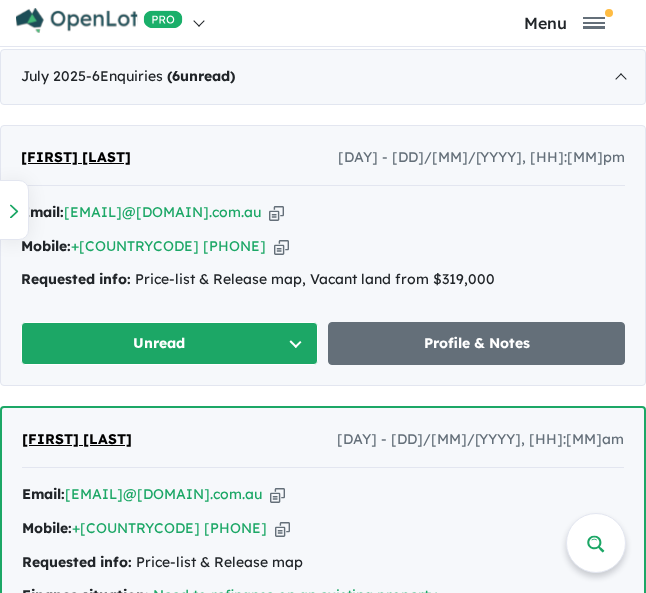 click at bounding box center (281, 246) 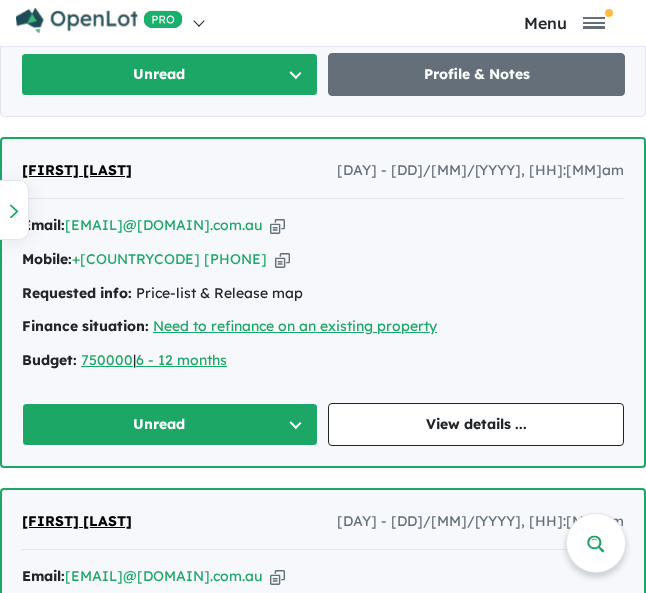 scroll, scrollTop: 1496, scrollLeft: 0, axis: vertical 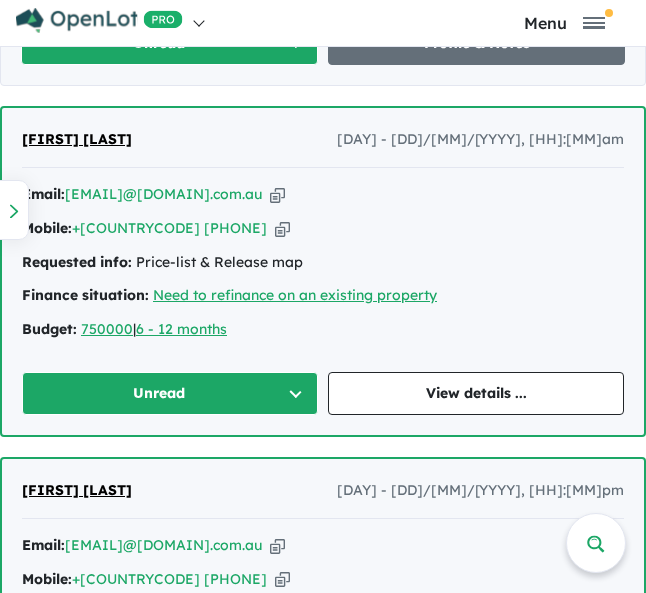 click at bounding box center (277, 194) 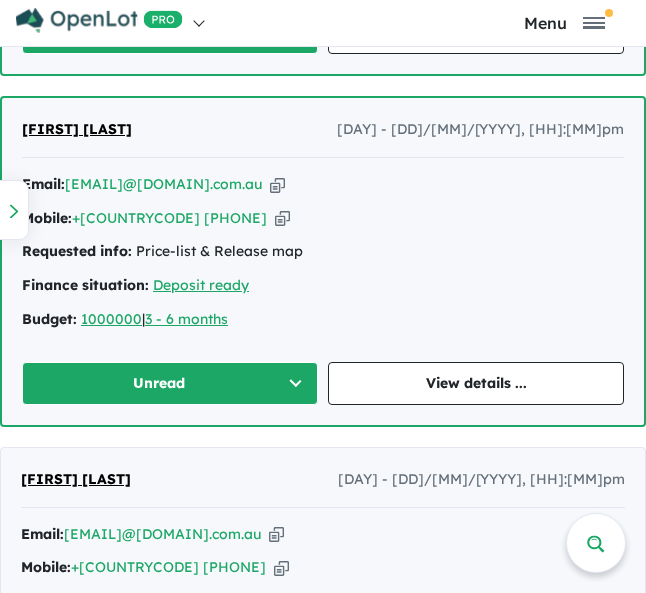 scroll, scrollTop: 1896, scrollLeft: 0, axis: vertical 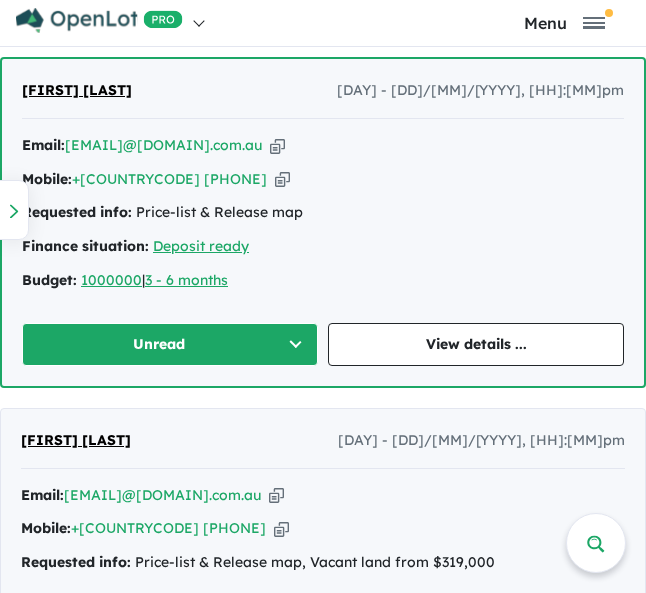 click on "Sam Witmitz Tue - 15/07/2025, 3:14pm" at bounding box center [323, 99] 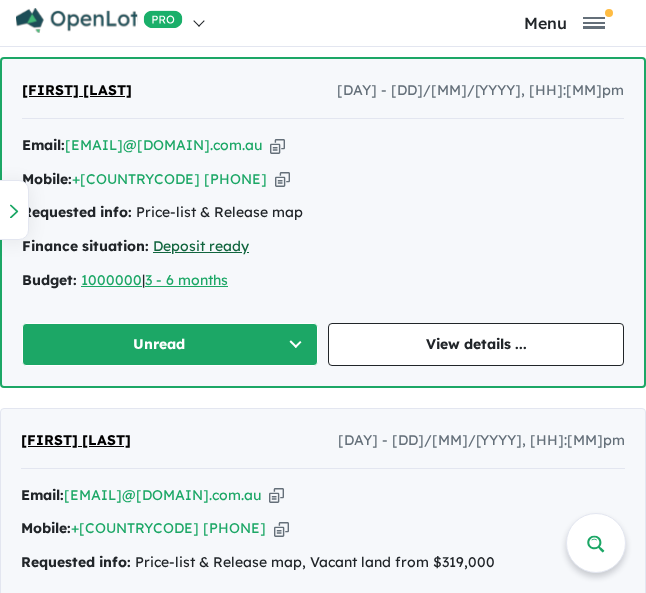 click on "Deposit ready" at bounding box center (201, 246) 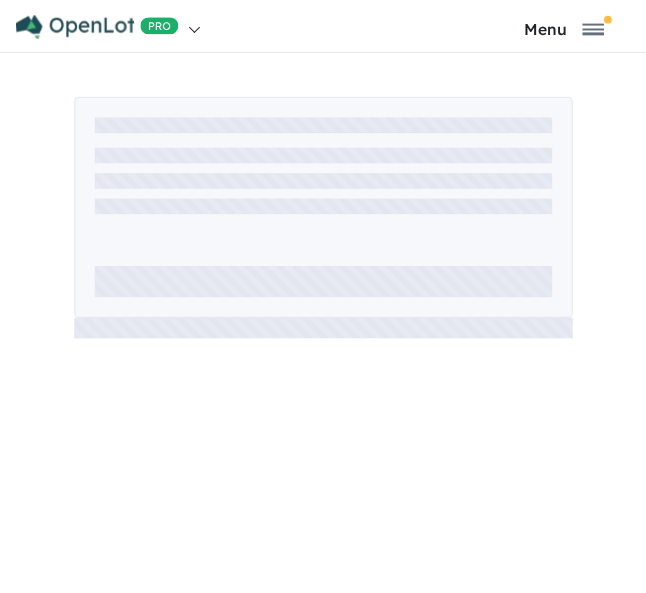 scroll, scrollTop: 0, scrollLeft: 0, axis: both 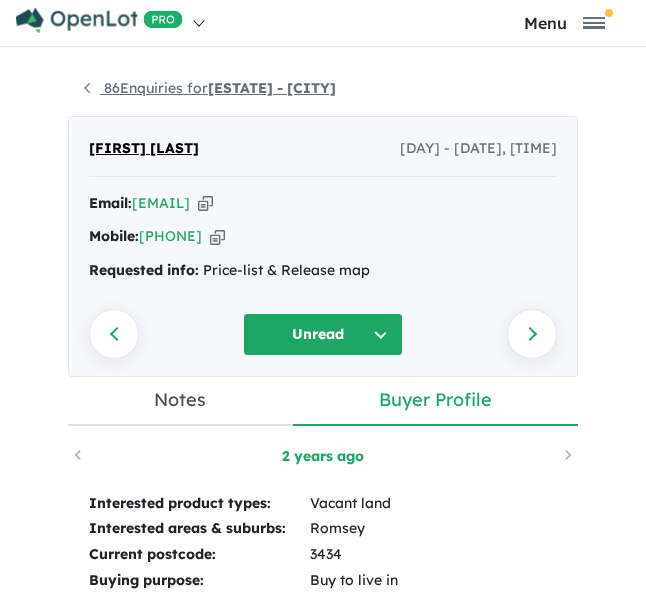 click on "[NUMBER] Enquiries for [ESTATE] - [CITY]" at bounding box center [210, 88] 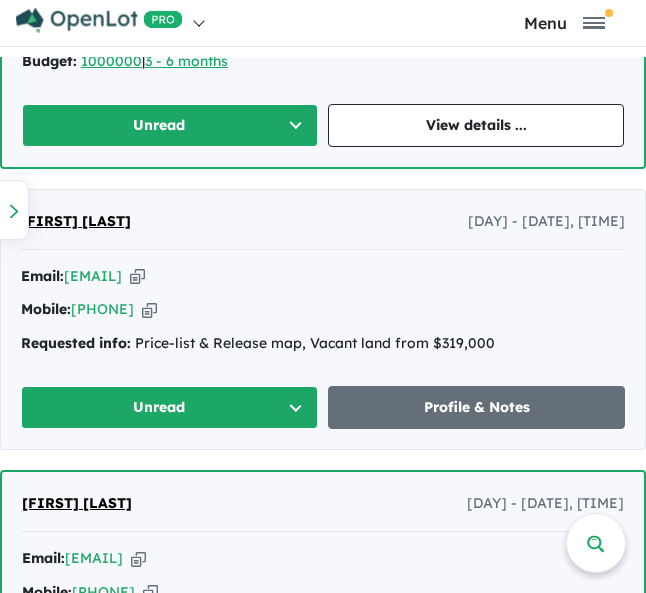 scroll, scrollTop: 2200, scrollLeft: 0, axis: vertical 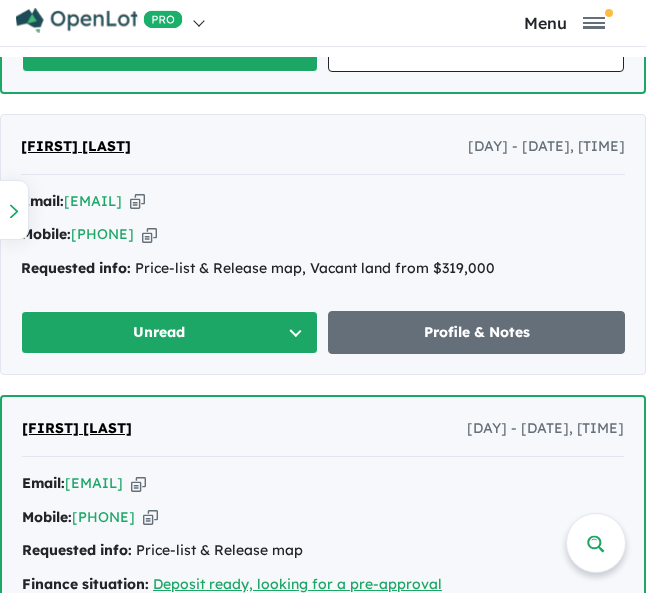 click at bounding box center [137, 201] 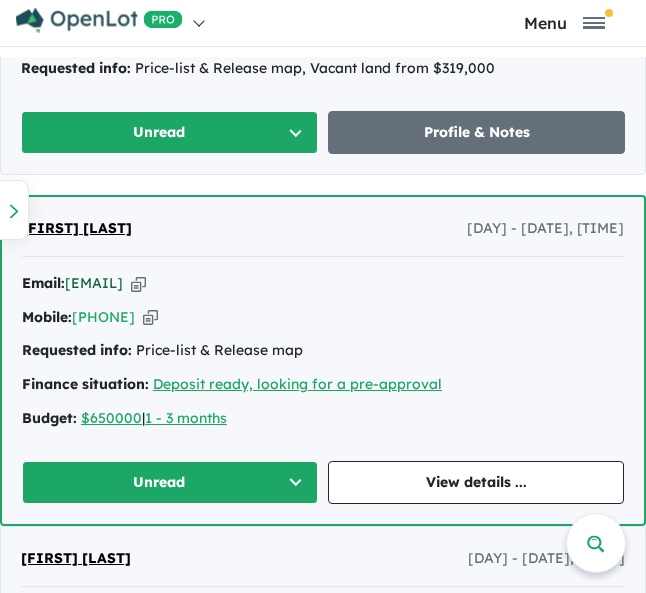scroll, scrollTop: 2500, scrollLeft: 0, axis: vertical 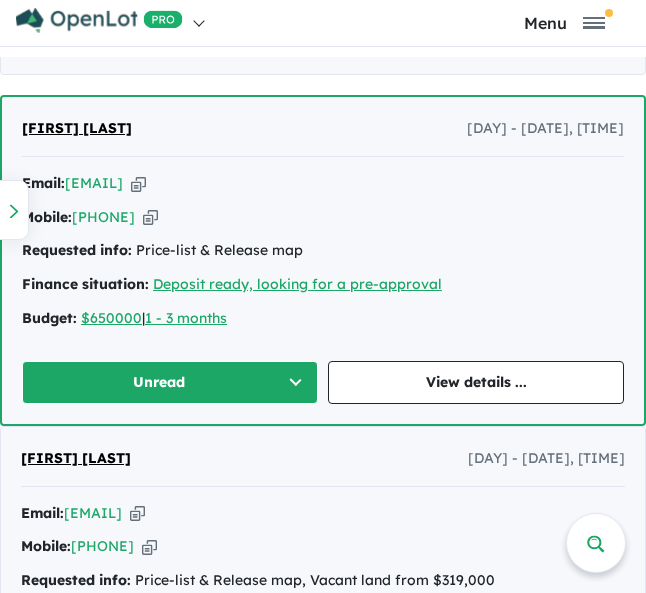 click on "[FIRST] [LAST] [DAY] - [DATE], [TIME]" at bounding box center [323, 137] 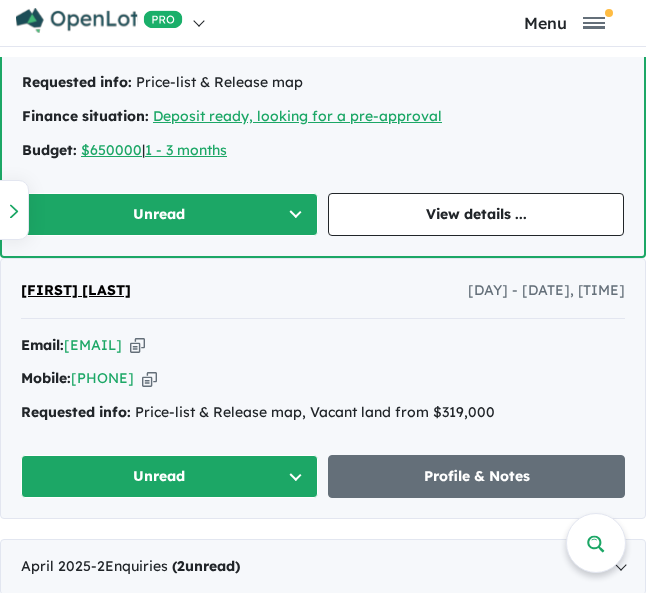 scroll, scrollTop: 2700, scrollLeft: 0, axis: vertical 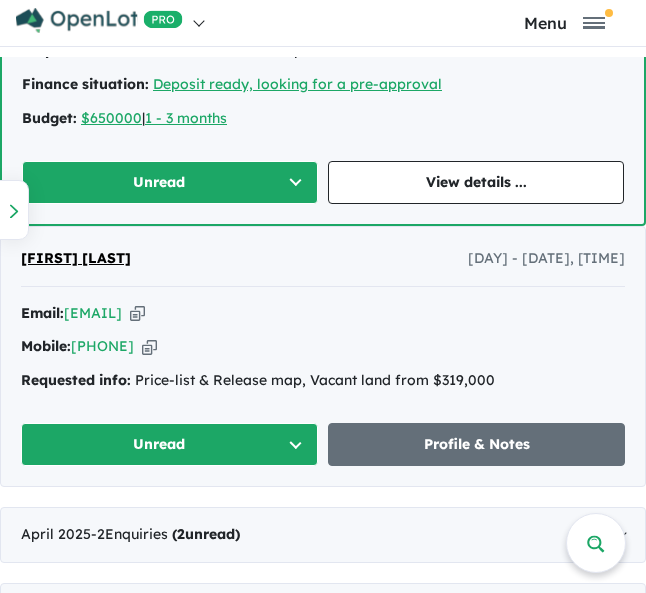 click on "[FIRST] [LAST] [DAY] - [DATE], [TIME]    Email:  [EMAIL] Copied! Mobile:  [PHONE] Copied! Requested info:   Price-list & Release map, Vacant land from [PRICE]   Unread Profile & Notes" at bounding box center (323, 356) 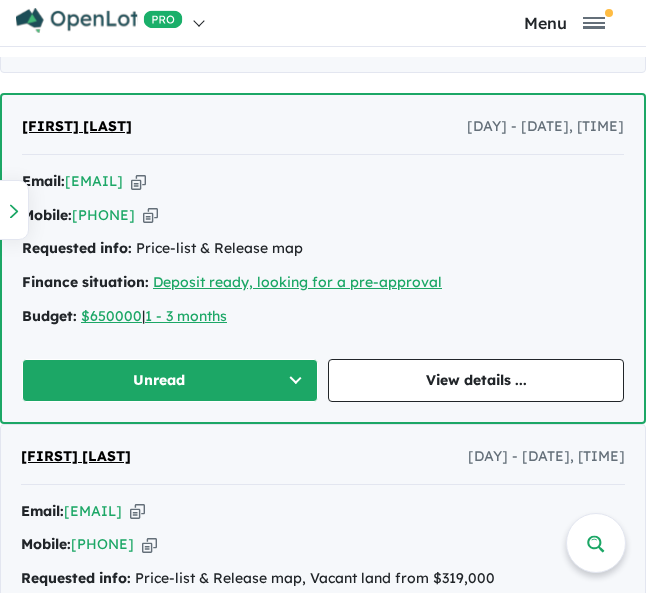 scroll, scrollTop: 2500, scrollLeft: 0, axis: vertical 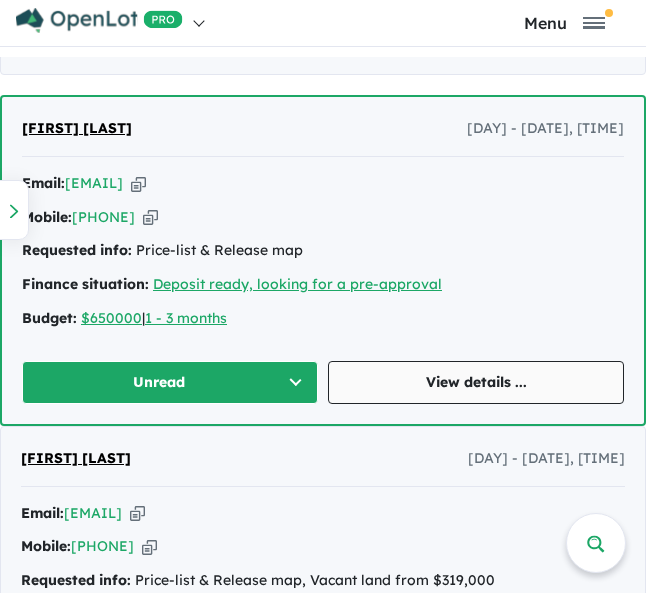click on "View details ..." at bounding box center [476, 382] 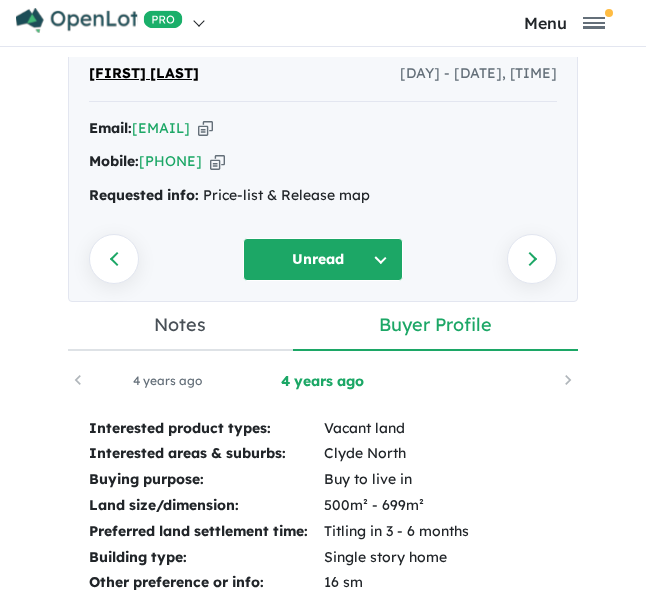 scroll, scrollTop: 100, scrollLeft: 0, axis: vertical 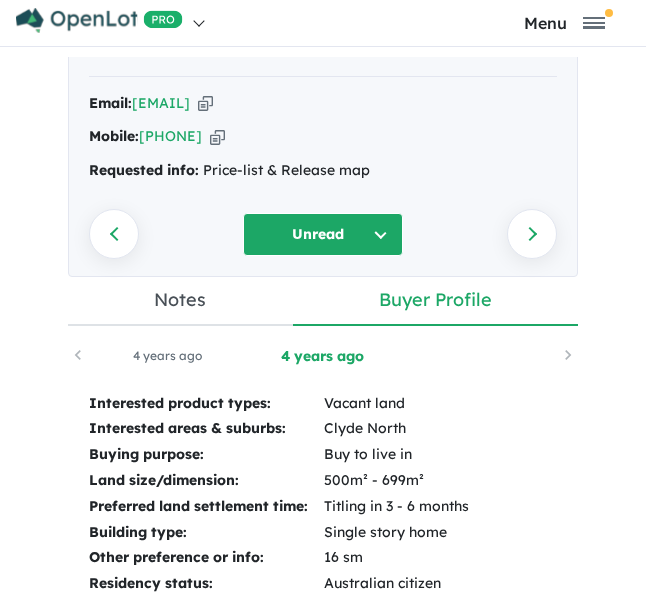 click on "Unread" at bounding box center [323, 234] 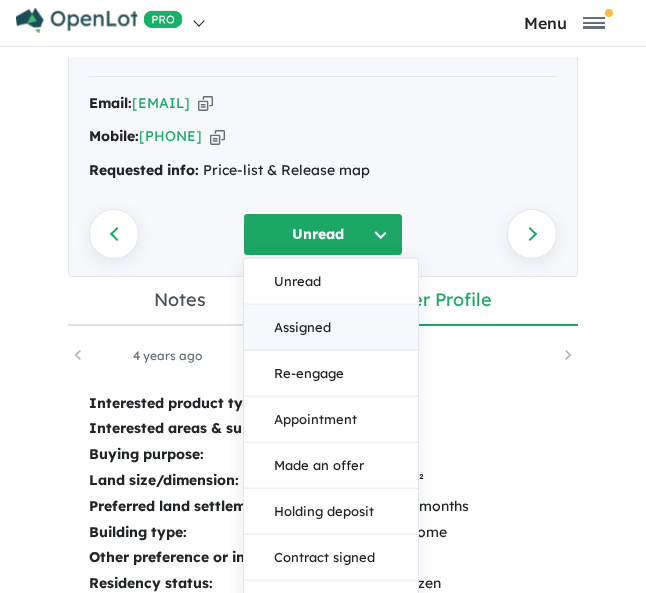 click on "Assigned" at bounding box center [331, 328] 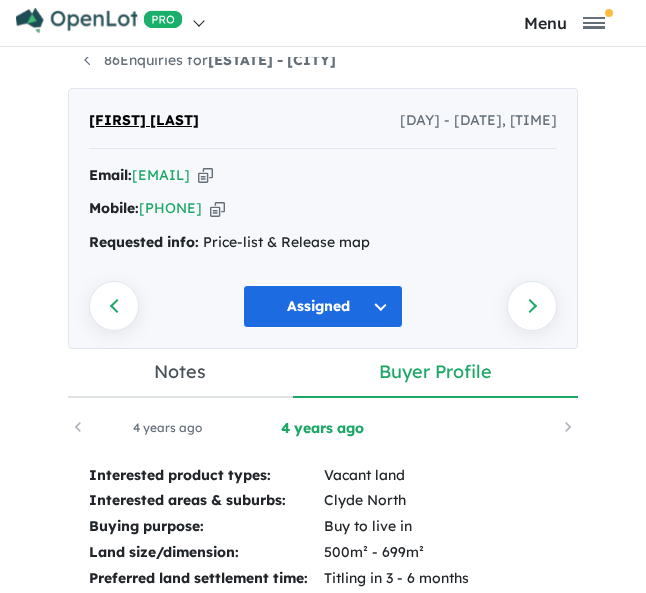 scroll, scrollTop: 0, scrollLeft: 0, axis: both 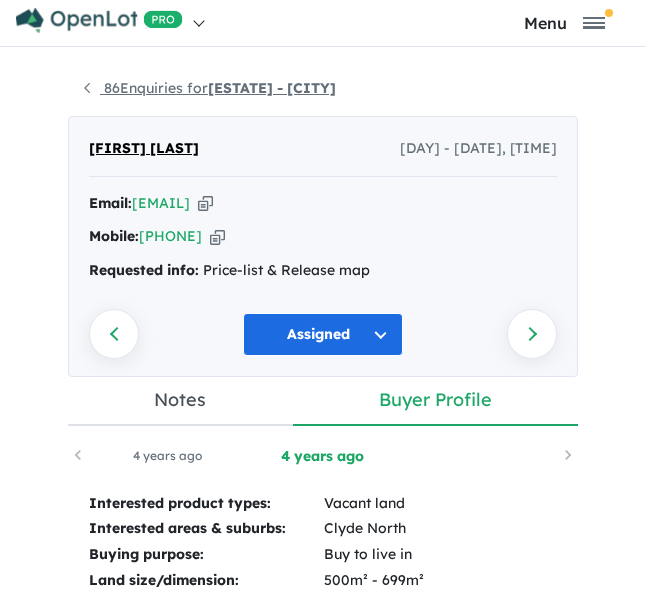 click on "[NUMBER] Enquiries for [ESTATE] - [CITY]" at bounding box center (210, 88) 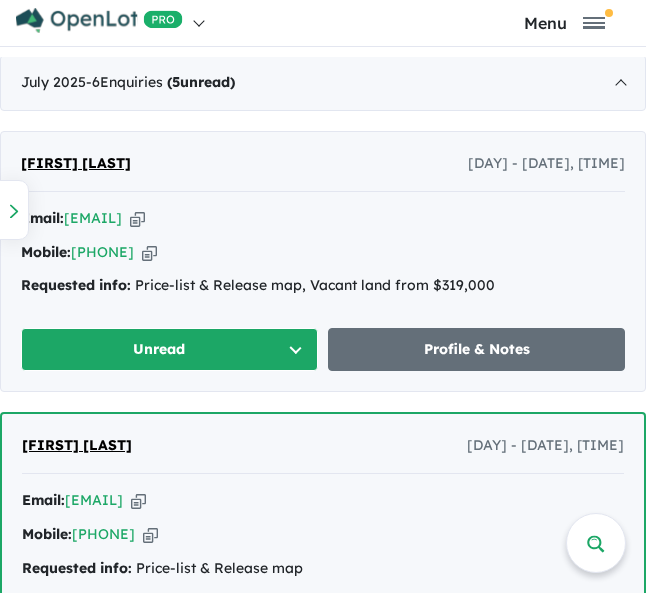 click on "Unread" at bounding box center [169, 349] 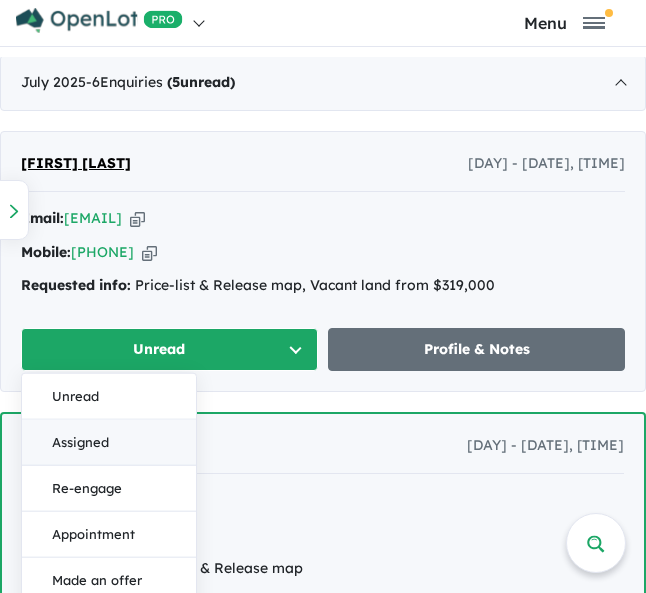 click on "Assigned" at bounding box center [109, 443] 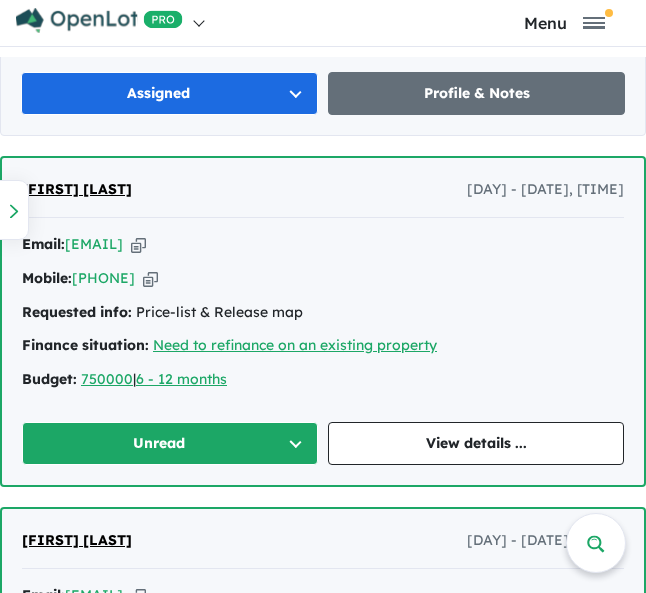 scroll, scrollTop: 1500, scrollLeft: 0, axis: vertical 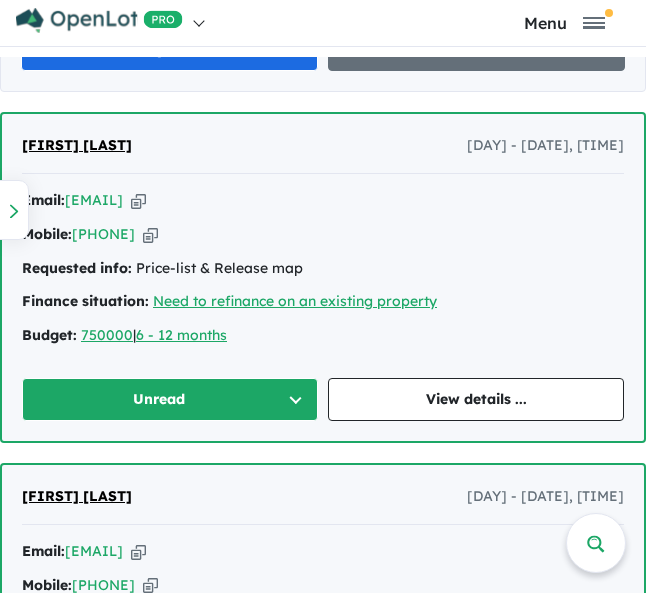 click on "Unread" at bounding box center (170, 399) 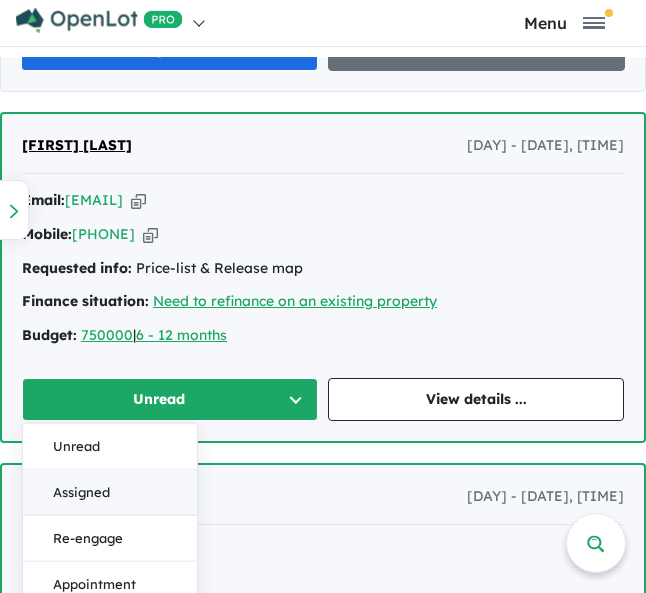 click on "Assigned" at bounding box center [110, 493] 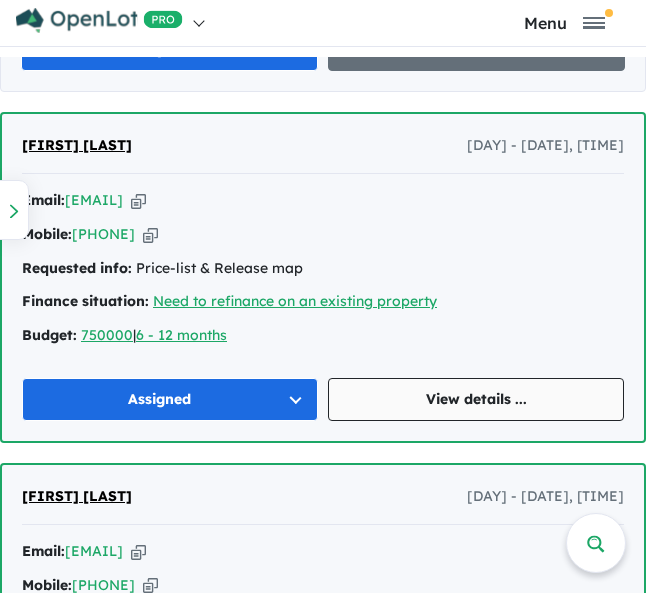 click on "View details ..." at bounding box center [476, 399] 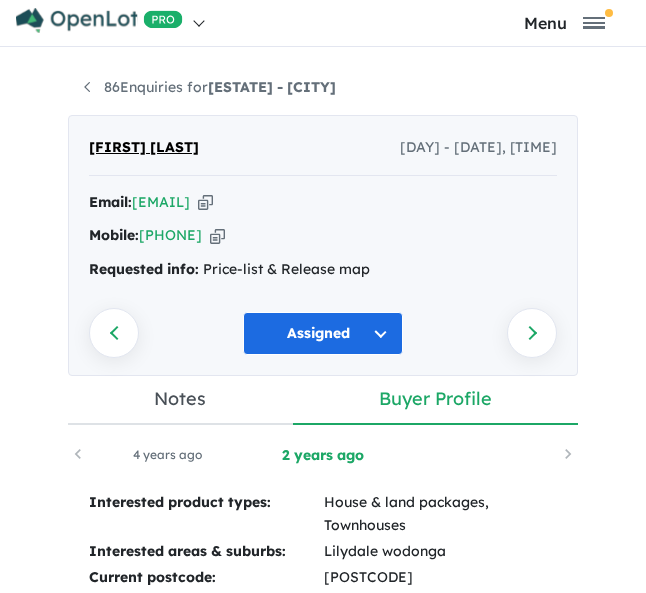 scroll, scrollTop: 0, scrollLeft: 0, axis: both 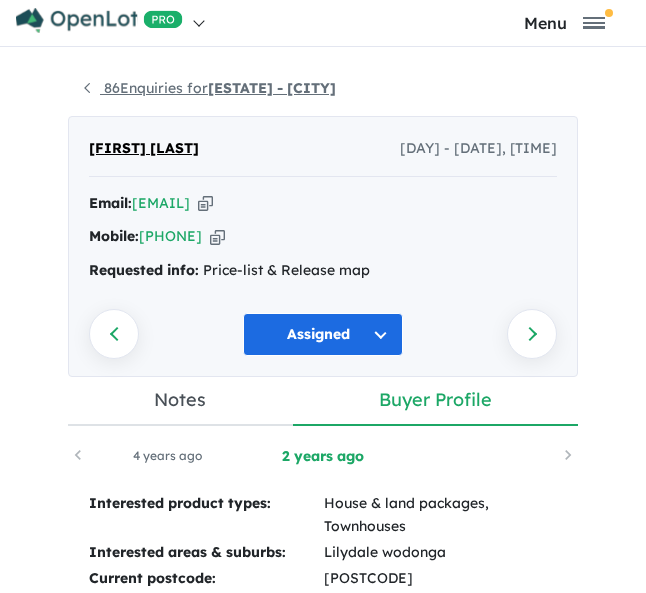 click on "[NUMBER] Enquiries for [ESTATE] - [CITY]" at bounding box center (210, 88) 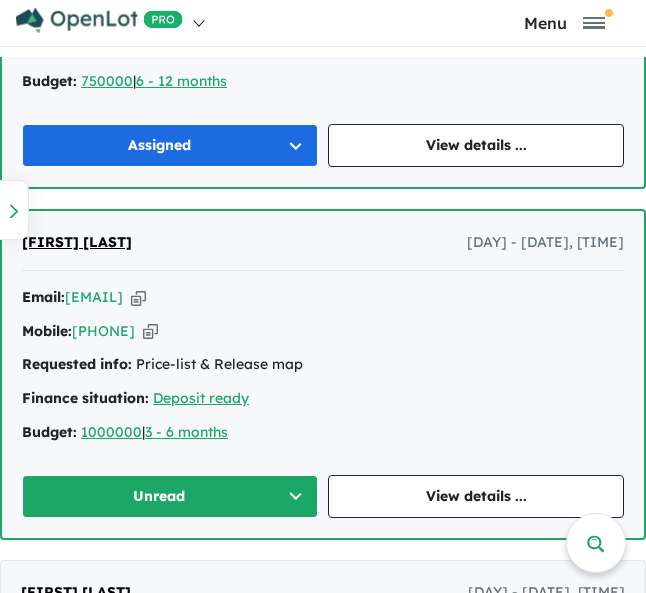 scroll, scrollTop: 1800, scrollLeft: 0, axis: vertical 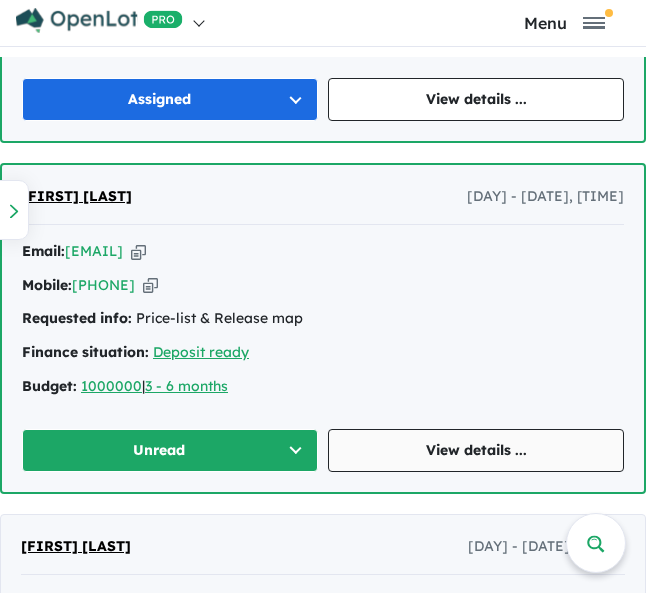 click on "View details ..." at bounding box center (476, 450) 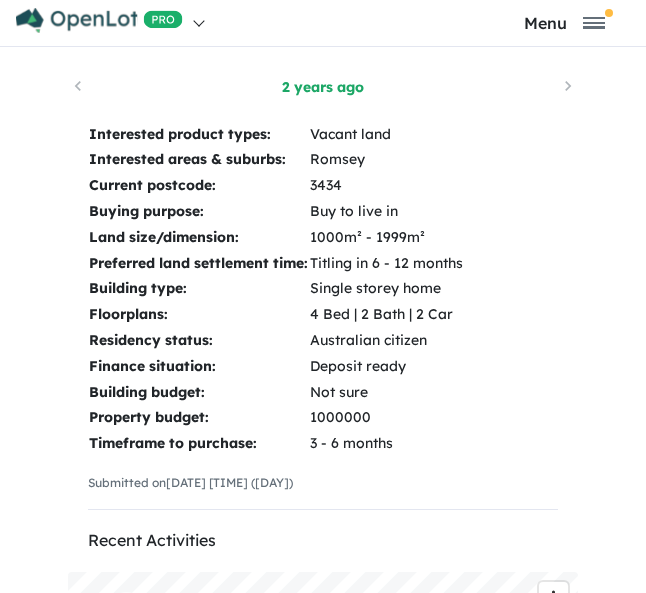 scroll, scrollTop: 400, scrollLeft: 0, axis: vertical 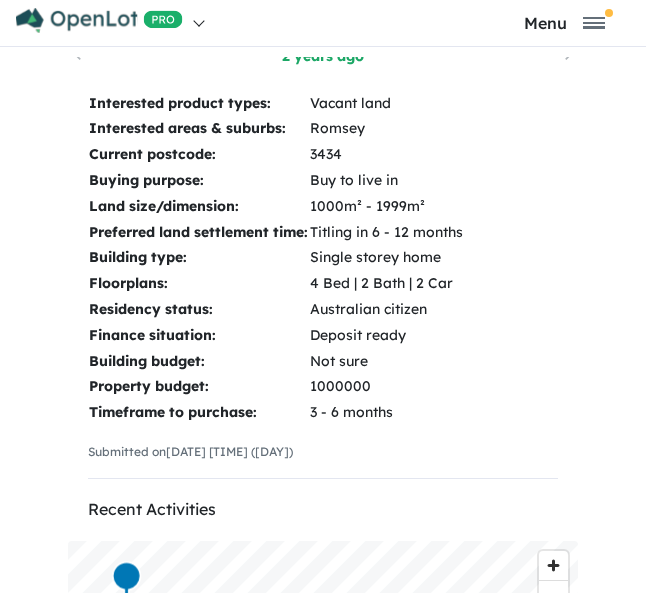click on "[NUMBER] Enquiries for [ESTATE] - [CITY]   Previous enquiry Next enquiry [FIRST] [LAST] [DAY] - [DATE], [TIME] Email:  [EMAIL] Copied! Mobile:  [PHONE] Copied! Requested info:   Price-list & Release map Previous enquiry Unread Next enquiry Notes Buyer Profile Unread  is marked. [DATE] [TIME] ([DAY]) By  [FIRST] [LAST] Add Buyer Profile:   [NUMBER] years ago   Interested product types: Vacant land Interested areas & suburbs: [CITY] Current postcode: [POSTCODE] Buying purpose: Buy to live in Land size/dimension: [NUMBER]m² - [NUMBER]m² Preferred land settlement time: Titling in [NUMBER] - [NUMBER] months Building type: Single storey home Floorplans: [NUMBER] Bed | [NUMBER] Bath | [NUMBER] Car Residency status: Australian citizen Finance situation: Deposit ready Building budget: Not sure Property budget: [NUMBER] Timeframe to purchase: [NUMBER] - [NUMBER] months Submitted on  [DATE] [TIME] ([DAY]) Recent Activities © Mapbox   © OpenStreetMap   Improve this map [ESTATE] - [CITY] Enquiried on  Enquiried on" at bounding box center (323, 330) 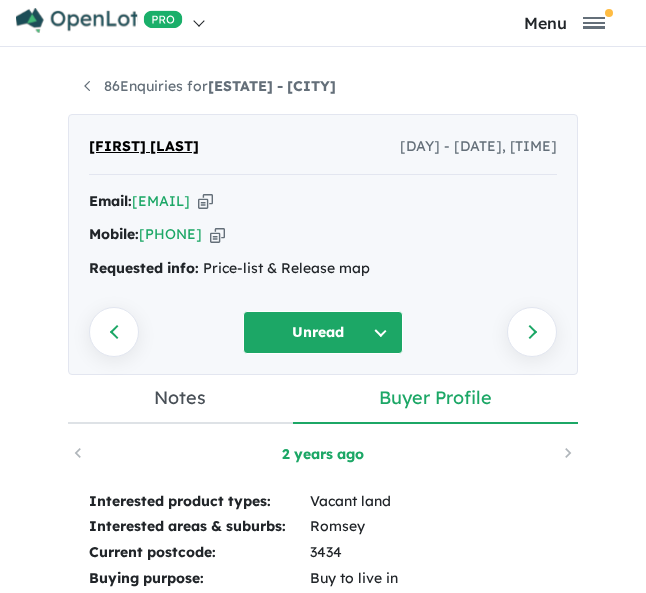 scroll, scrollTop: 0, scrollLeft: 0, axis: both 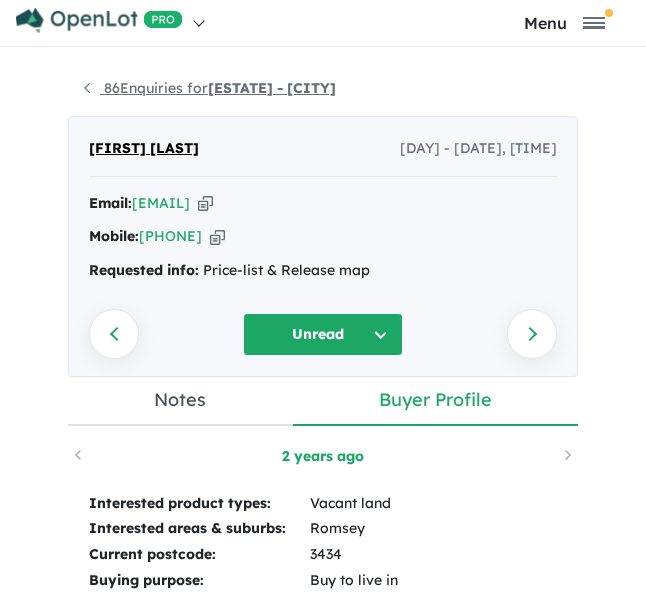 click on "[NUMBER] Enquiries for [ESTATE] - [CITY]" at bounding box center (210, 88) 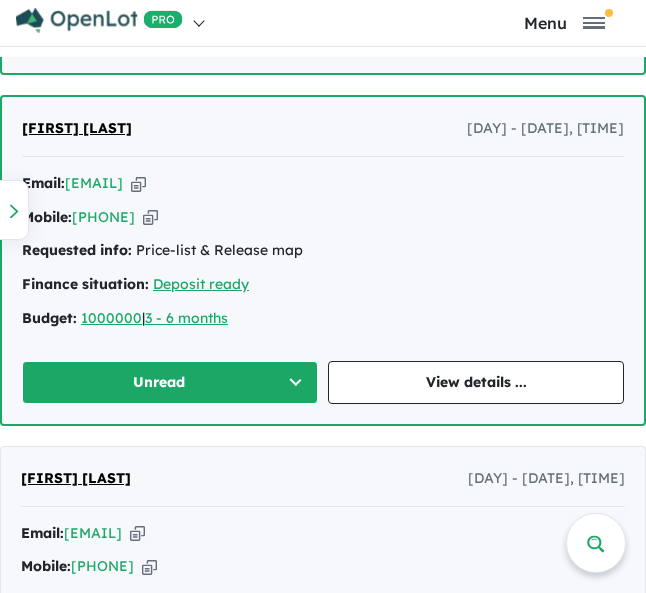 scroll, scrollTop: 1900, scrollLeft: 0, axis: vertical 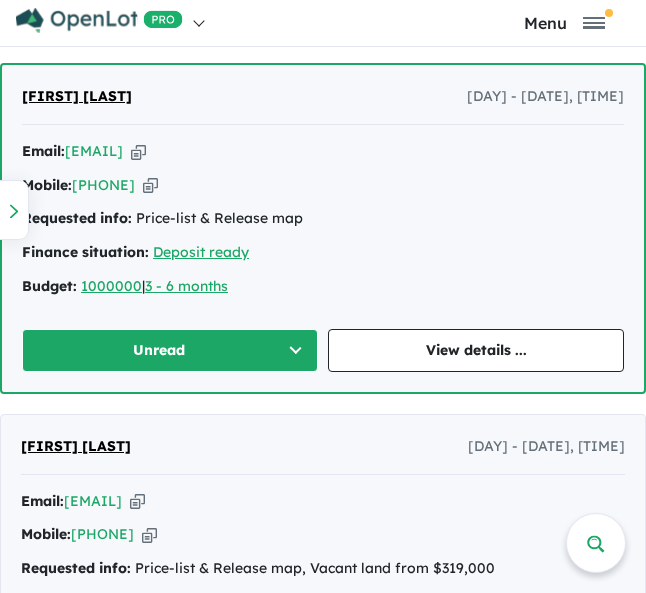 click on "Unread" at bounding box center [170, 350] 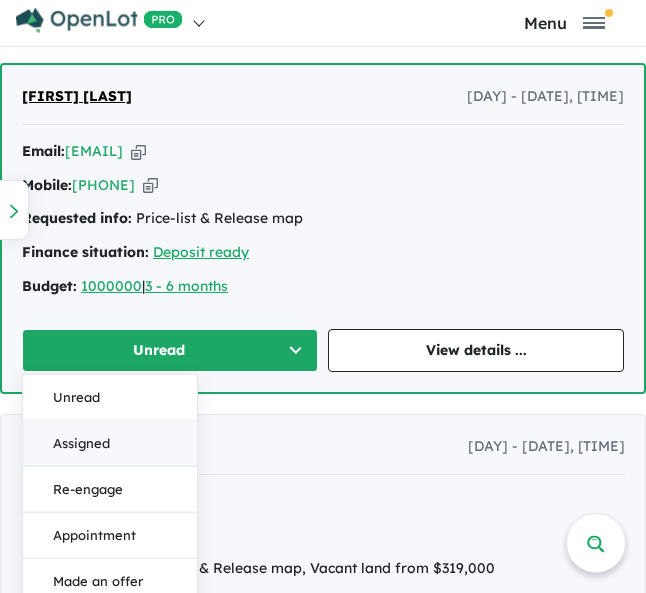 click on "Assigned" at bounding box center (110, 443) 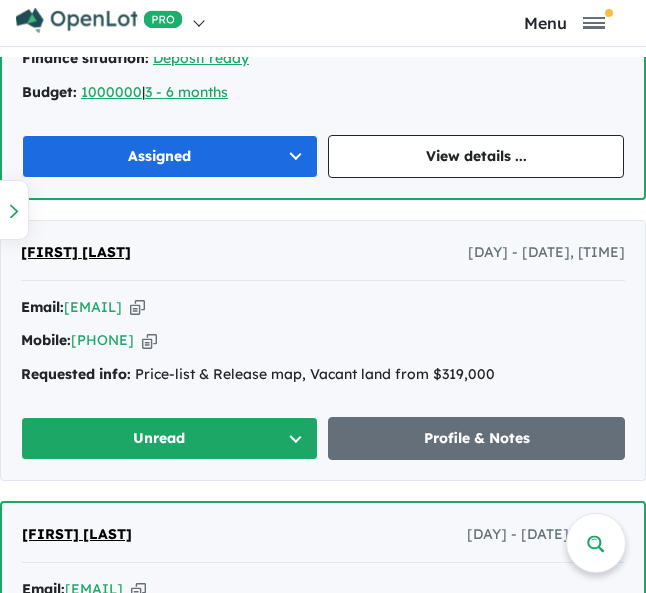 scroll, scrollTop: 2200, scrollLeft: 0, axis: vertical 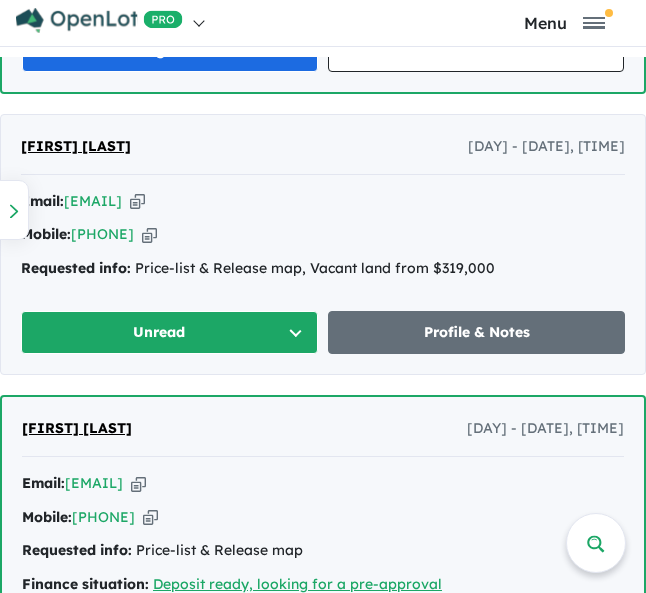 click on "Unread" at bounding box center (169, 332) 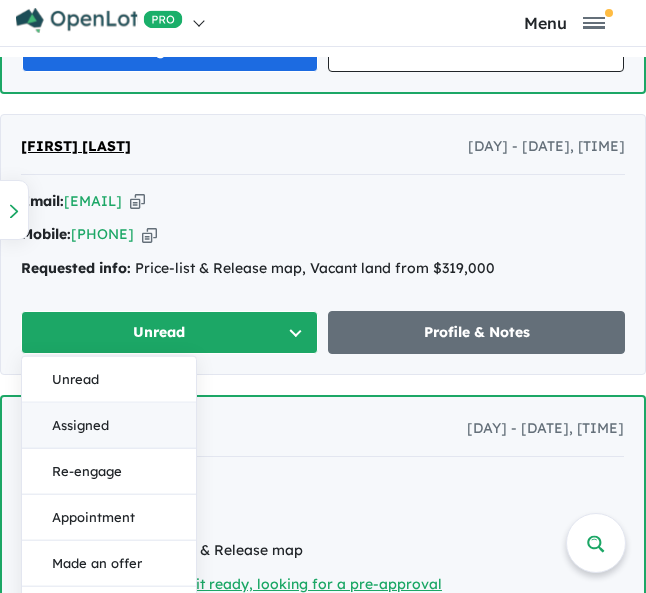 click on "Assigned" at bounding box center (109, 426) 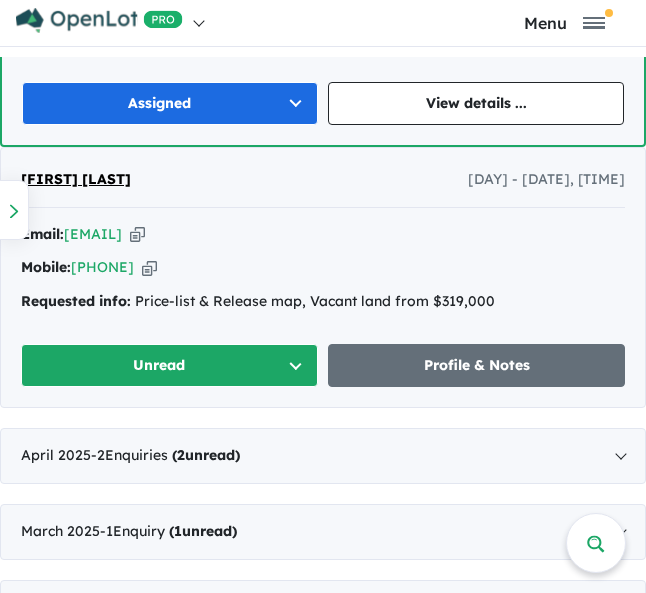 scroll, scrollTop: 2900, scrollLeft: 0, axis: vertical 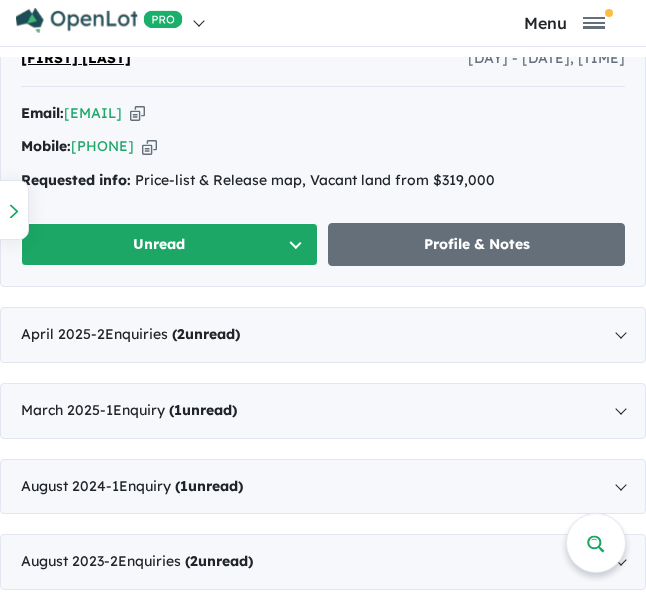 click on "Unread" at bounding box center [169, 244] 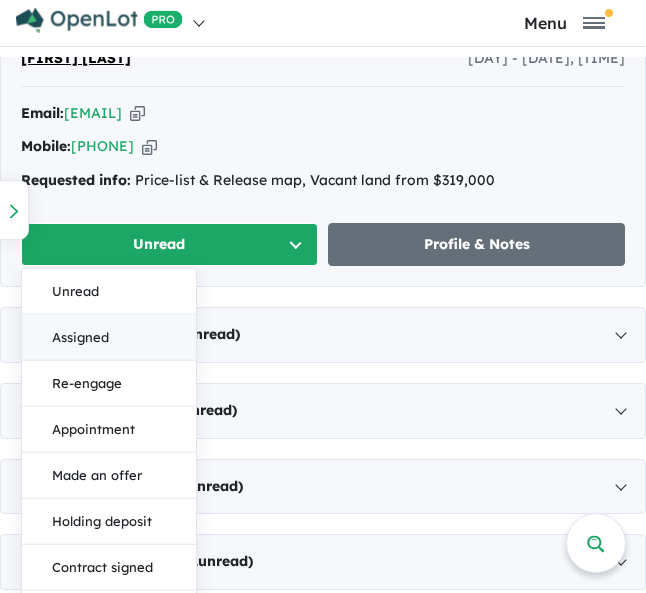 click on "Assigned" at bounding box center [109, 338] 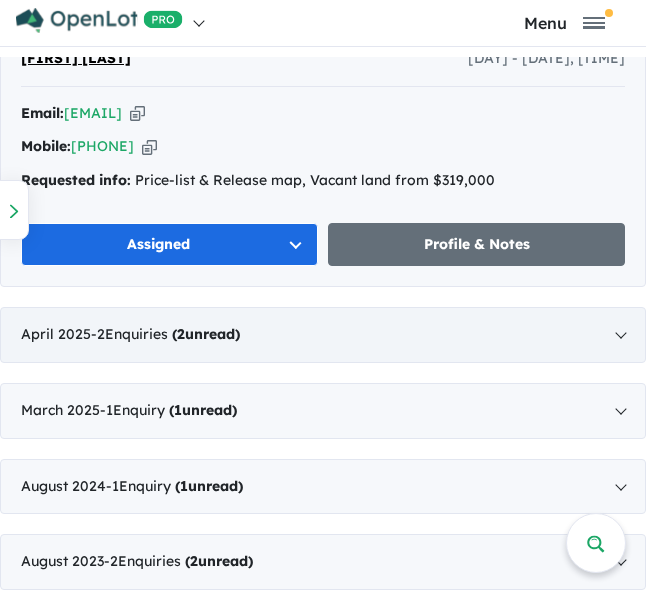 click on "[MONTH] [YEAR]  -  [NUMBER] Enquiries   ([NUMBER] unread)" at bounding box center [323, 335] 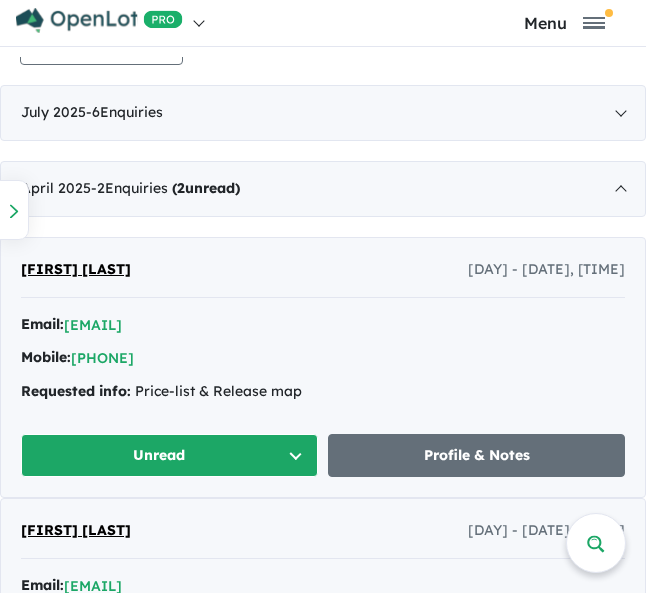scroll, scrollTop: 1127, scrollLeft: 0, axis: vertical 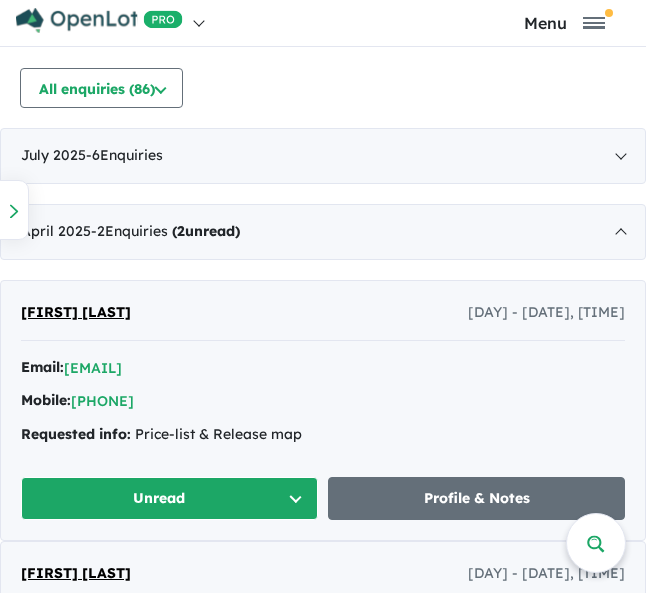 click on "Unread" at bounding box center (169, 498) 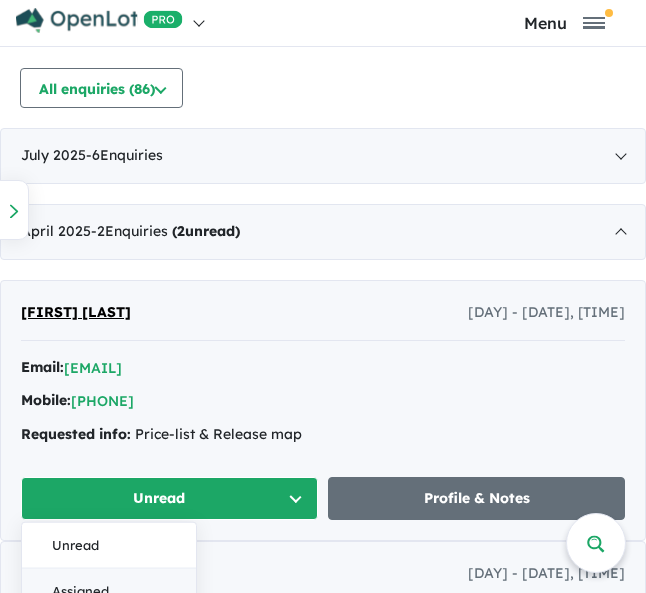 click on "Assigned" at bounding box center (109, 592) 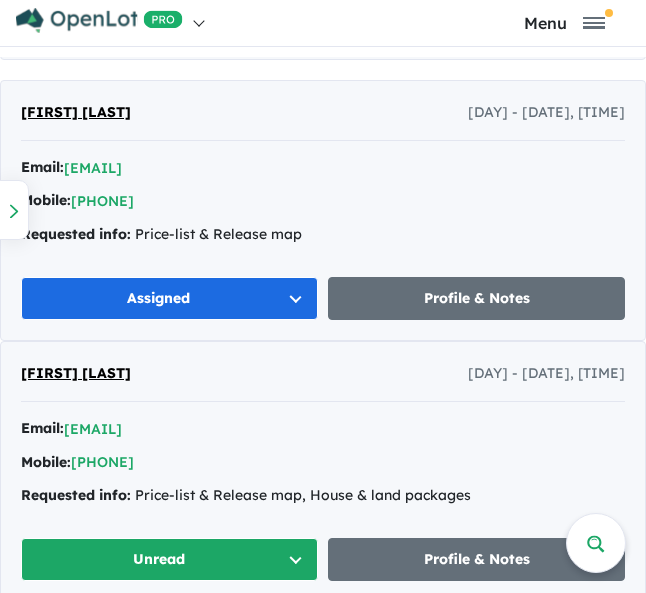 scroll, scrollTop: 1427, scrollLeft: 0, axis: vertical 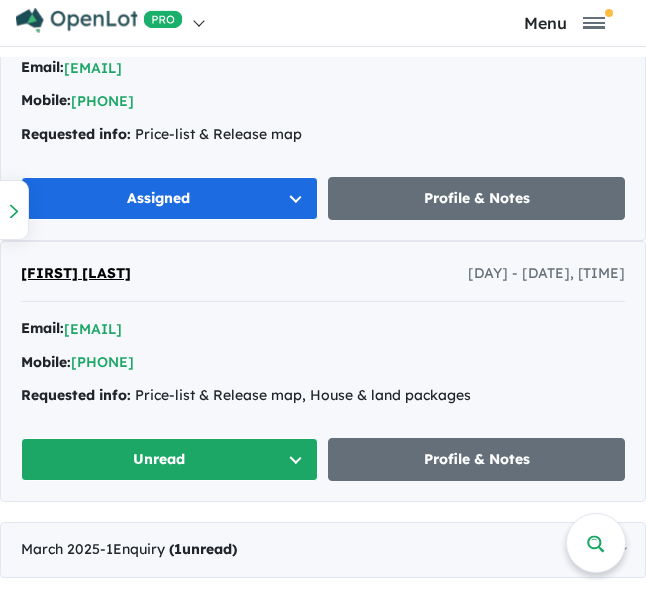 click on "Unread" at bounding box center (169, 459) 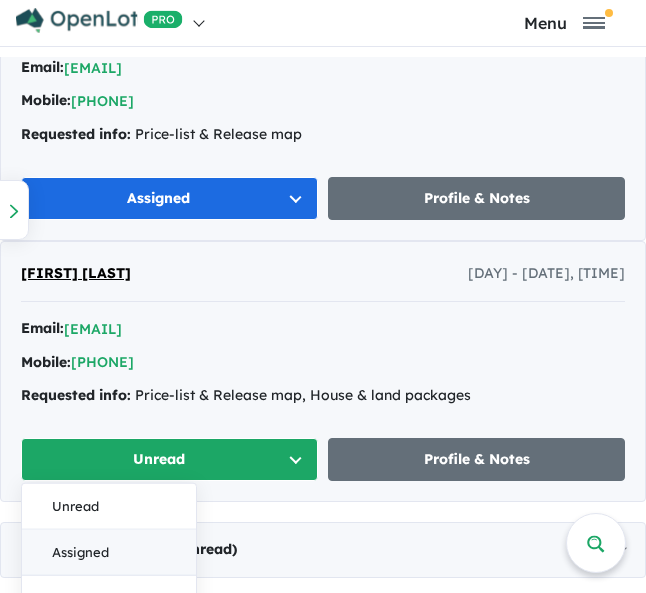 click on "Assigned" at bounding box center [109, 553] 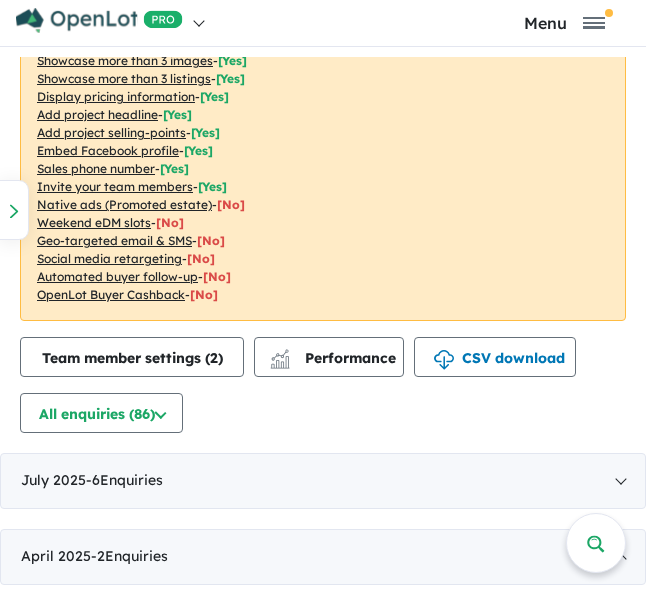 scroll, scrollTop: 800, scrollLeft: 0, axis: vertical 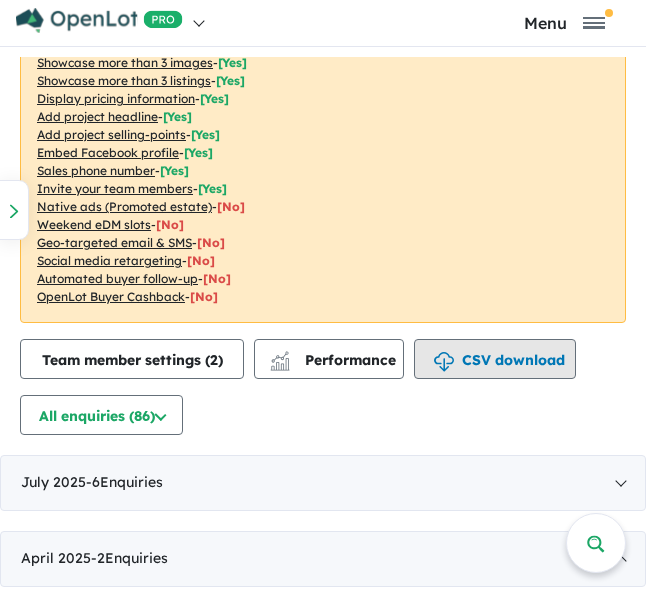 click on "CSV download" at bounding box center [495, 359] 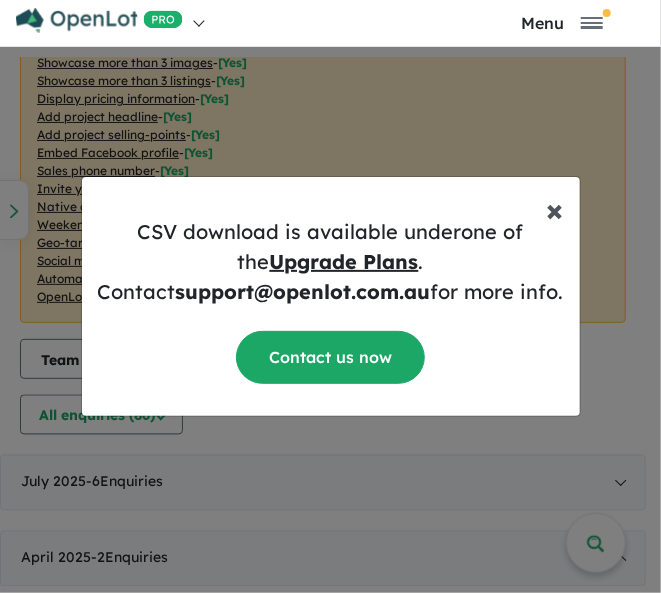 click on "×" at bounding box center [555, 209] 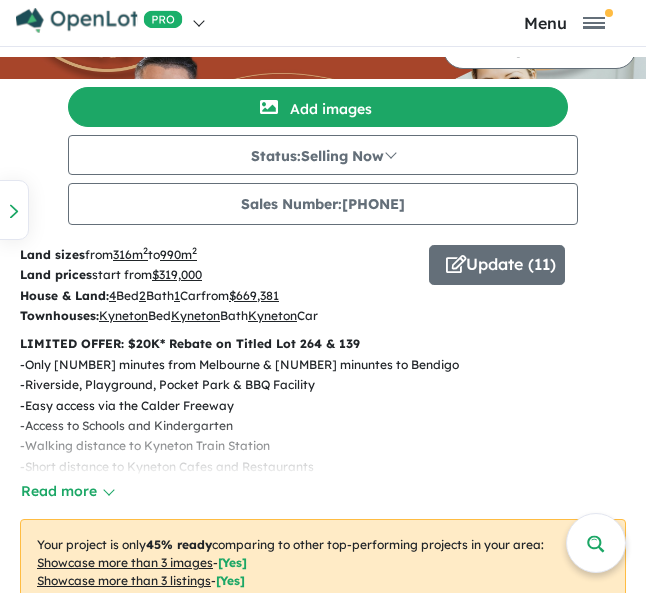 scroll, scrollTop: 0, scrollLeft: 0, axis: both 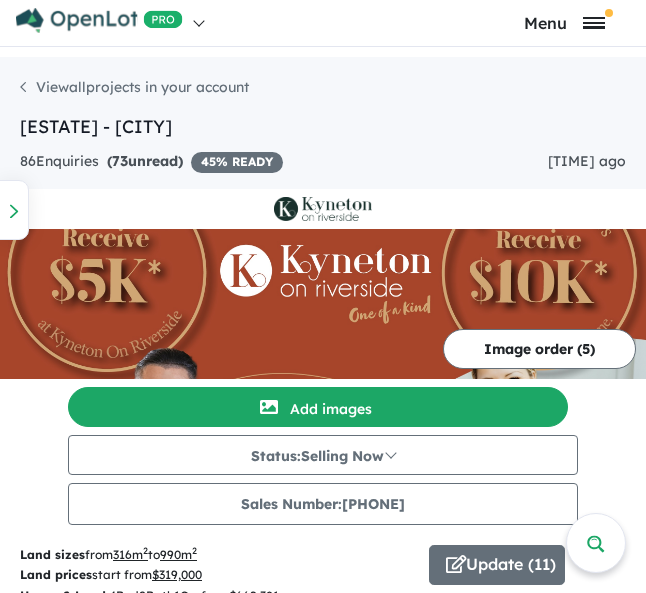 click at bounding box center (594, 18) 